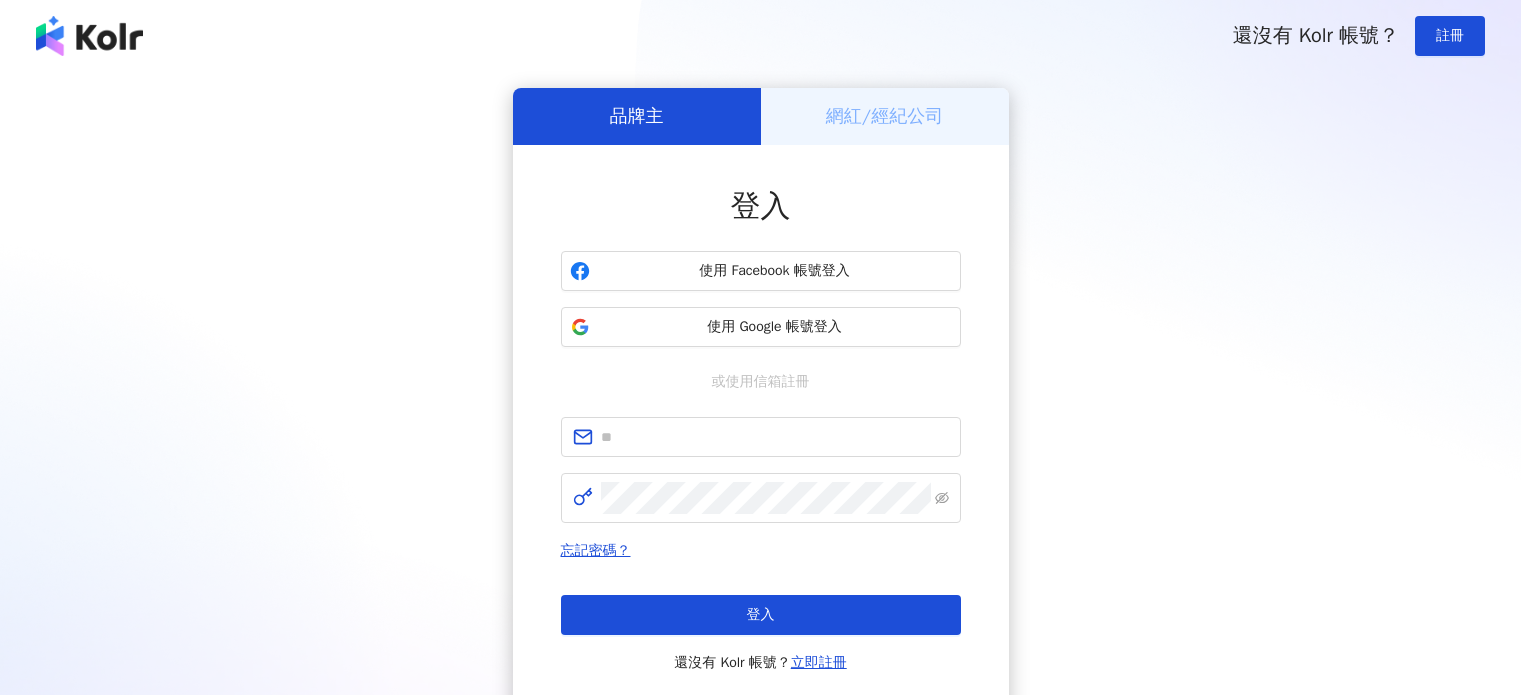 scroll, scrollTop: 0, scrollLeft: 0, axis: both 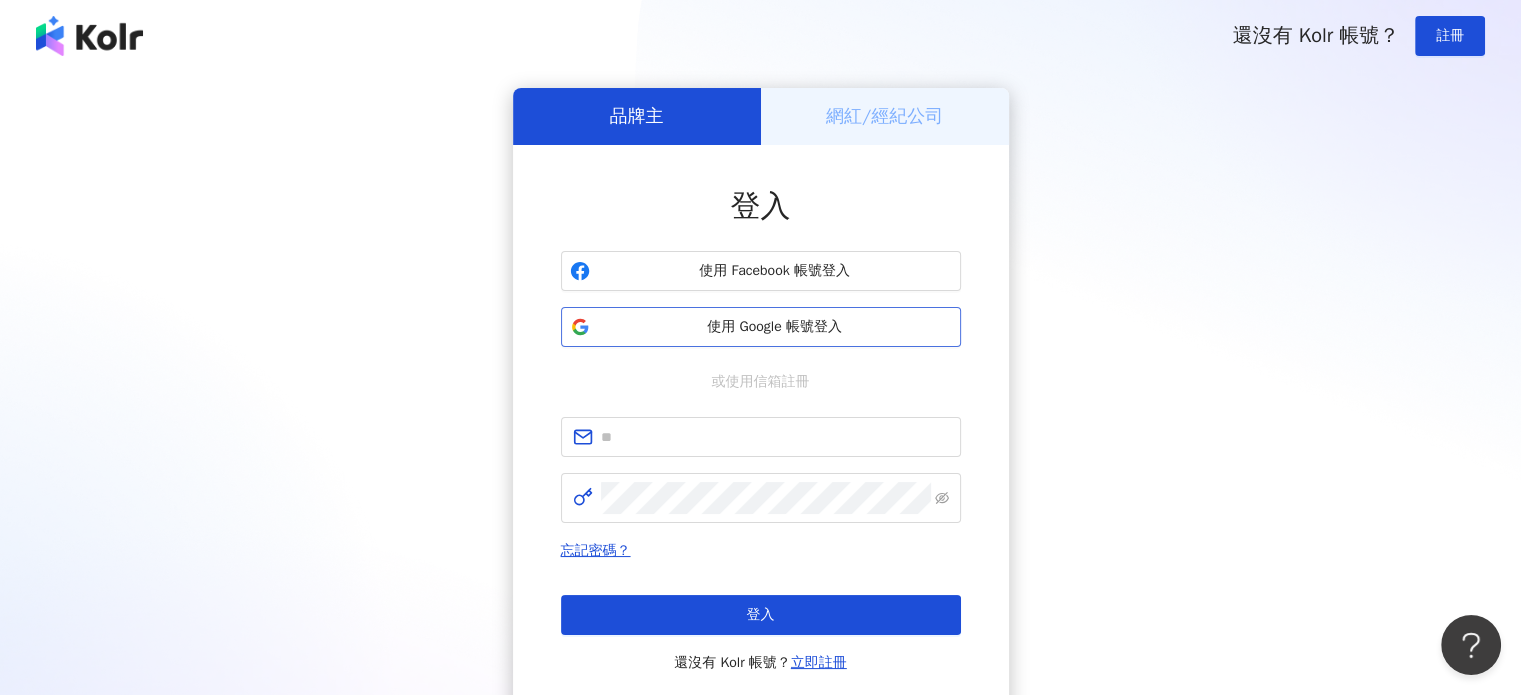 click on "使用 Google 帳號登入" at bounding box center (761, 327) 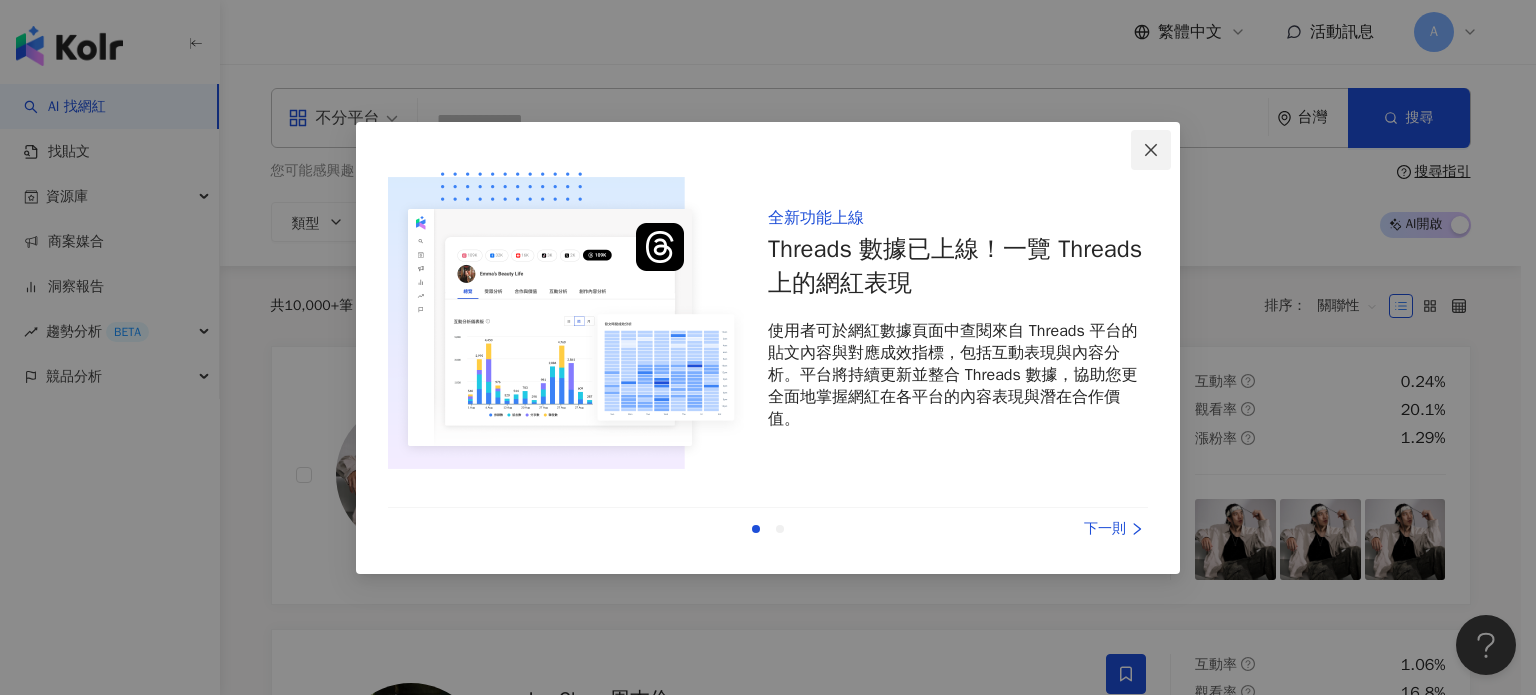 click at bounding box center [1151, 150] 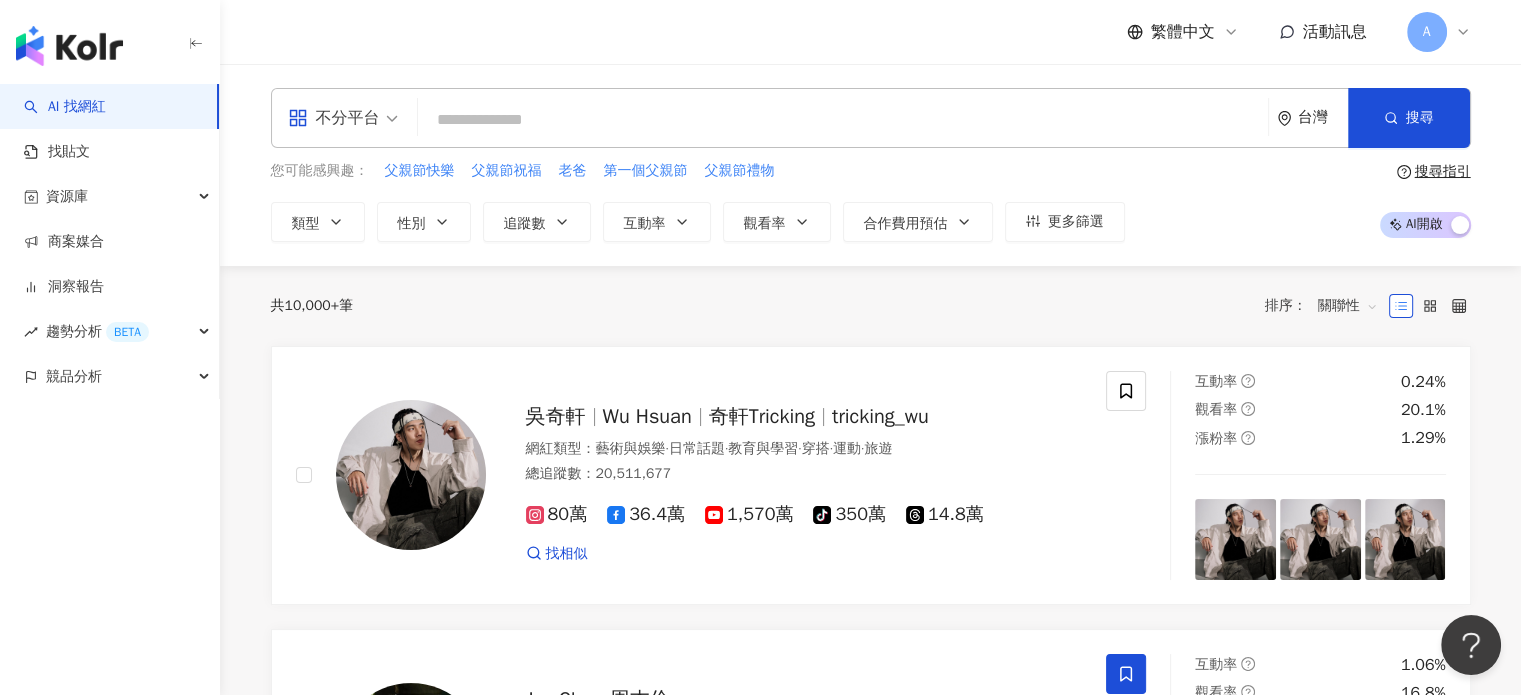 scroll, scrollTop: 0, scrollLeft: 0, axis: both 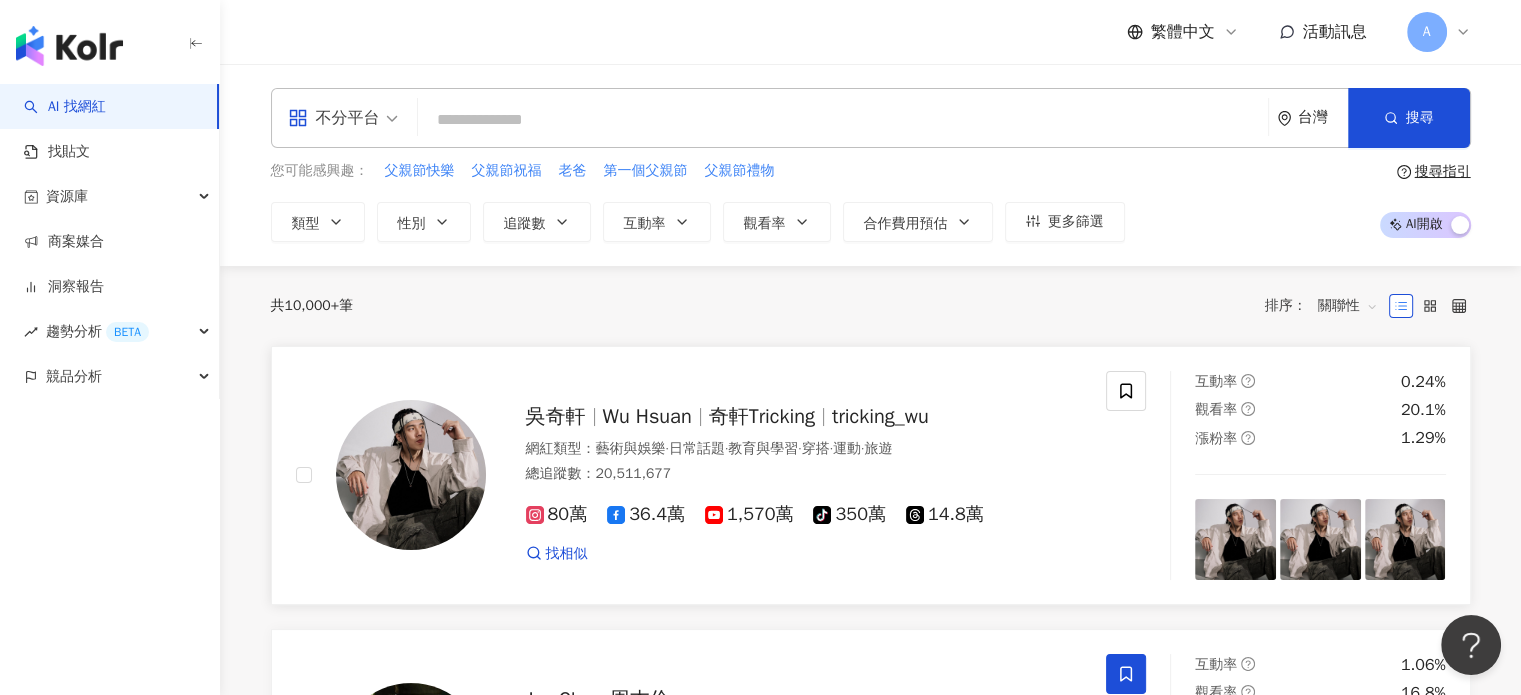 click on "吳奇軒" at bounding box center (564, 416) 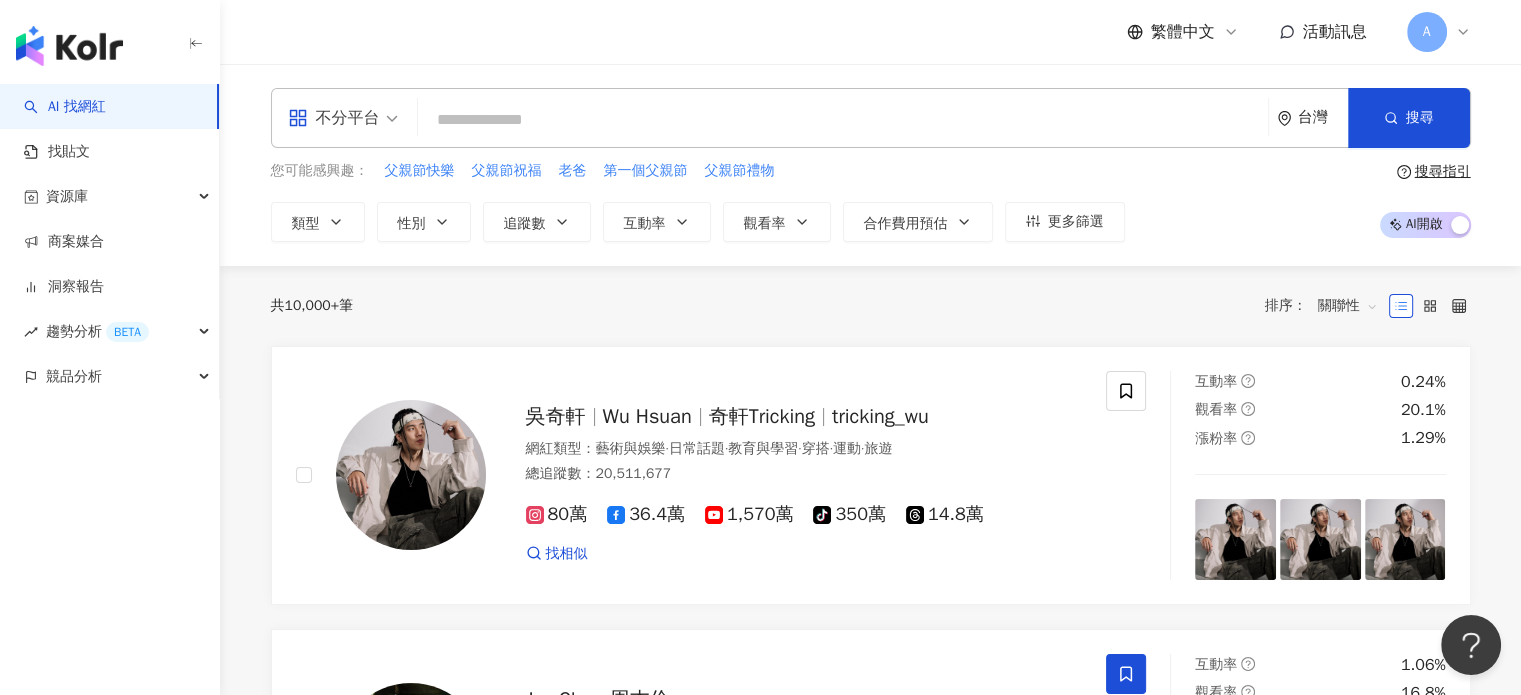 click at bounding box center [843, 120] 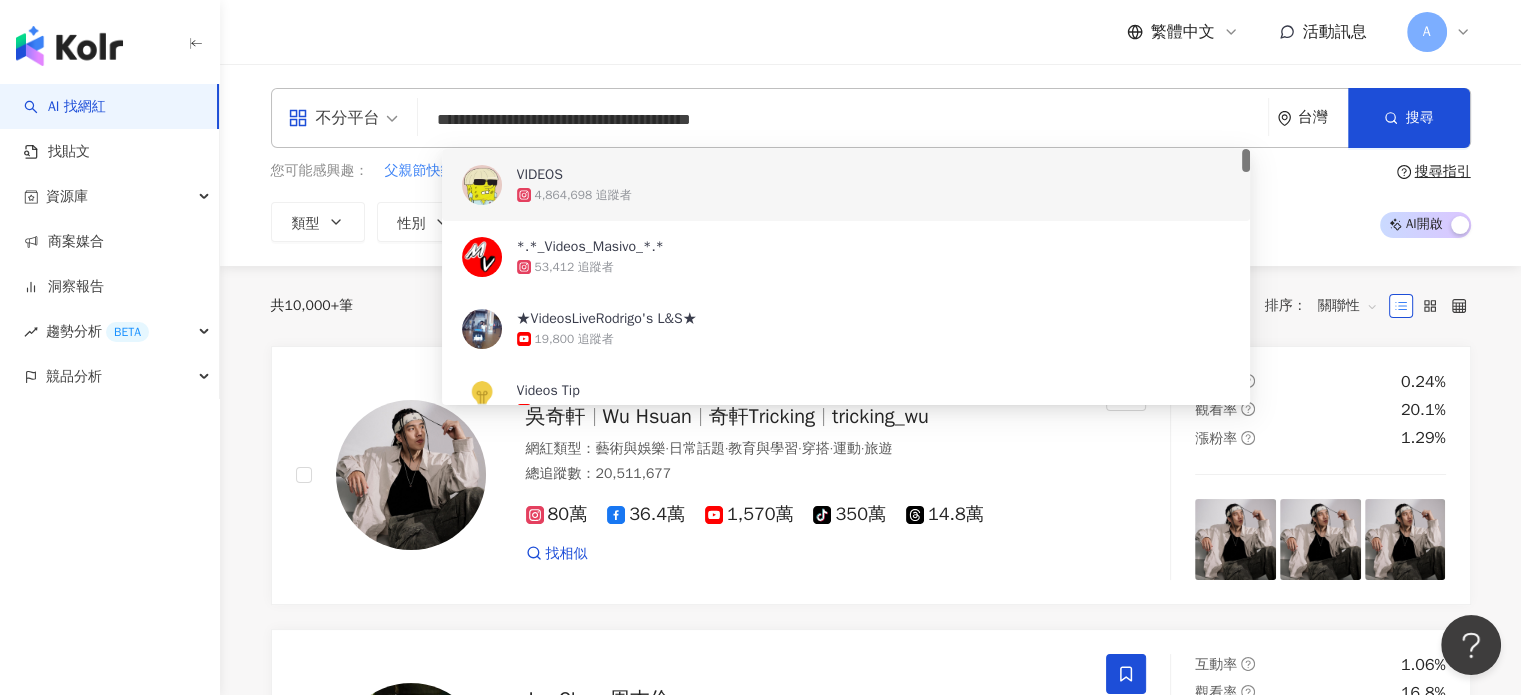 drag, startPoint x: 708, startPoint y: 120, endPoint x: 369, endPoint y: 128, distance: 339.0944 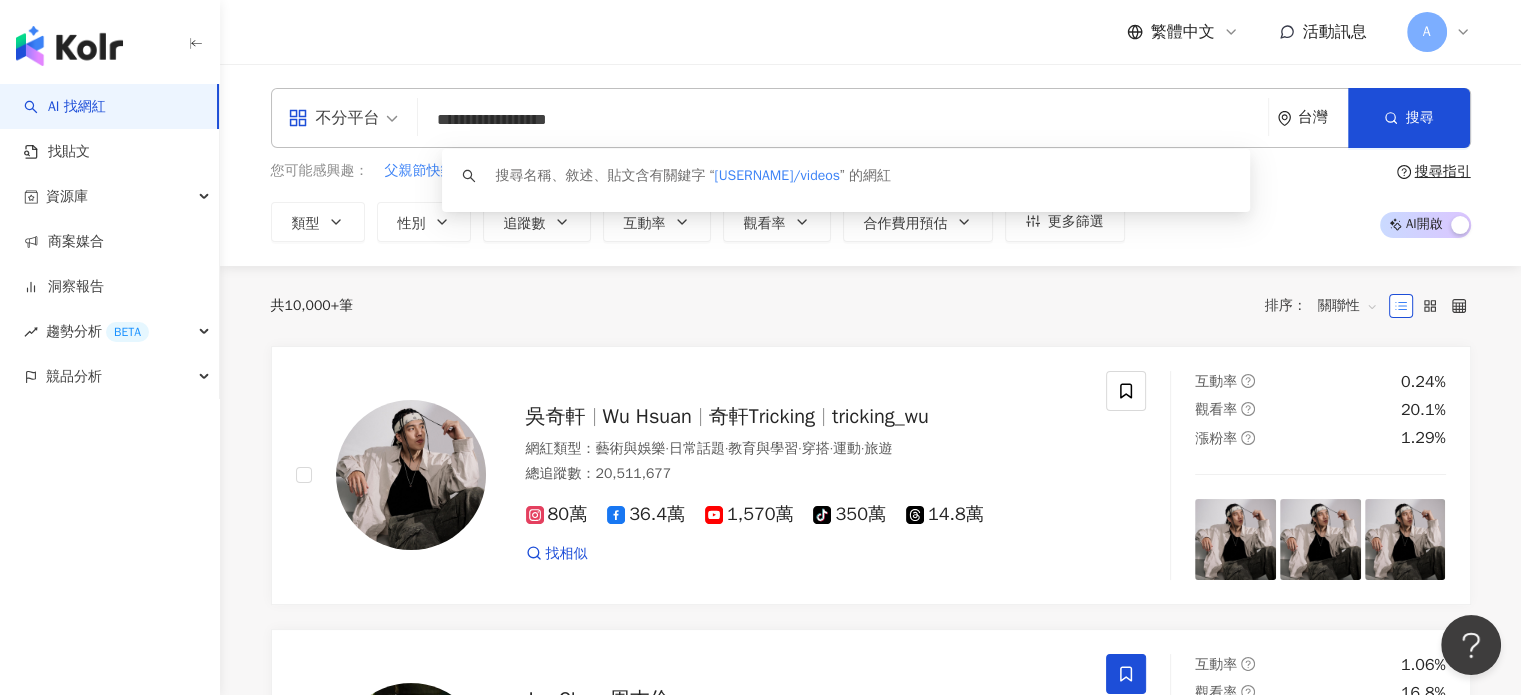 drag, startPoint x: 572, startPoint y: 128, endPoint x: 680, endPoint y: 117, distance: 108.55874 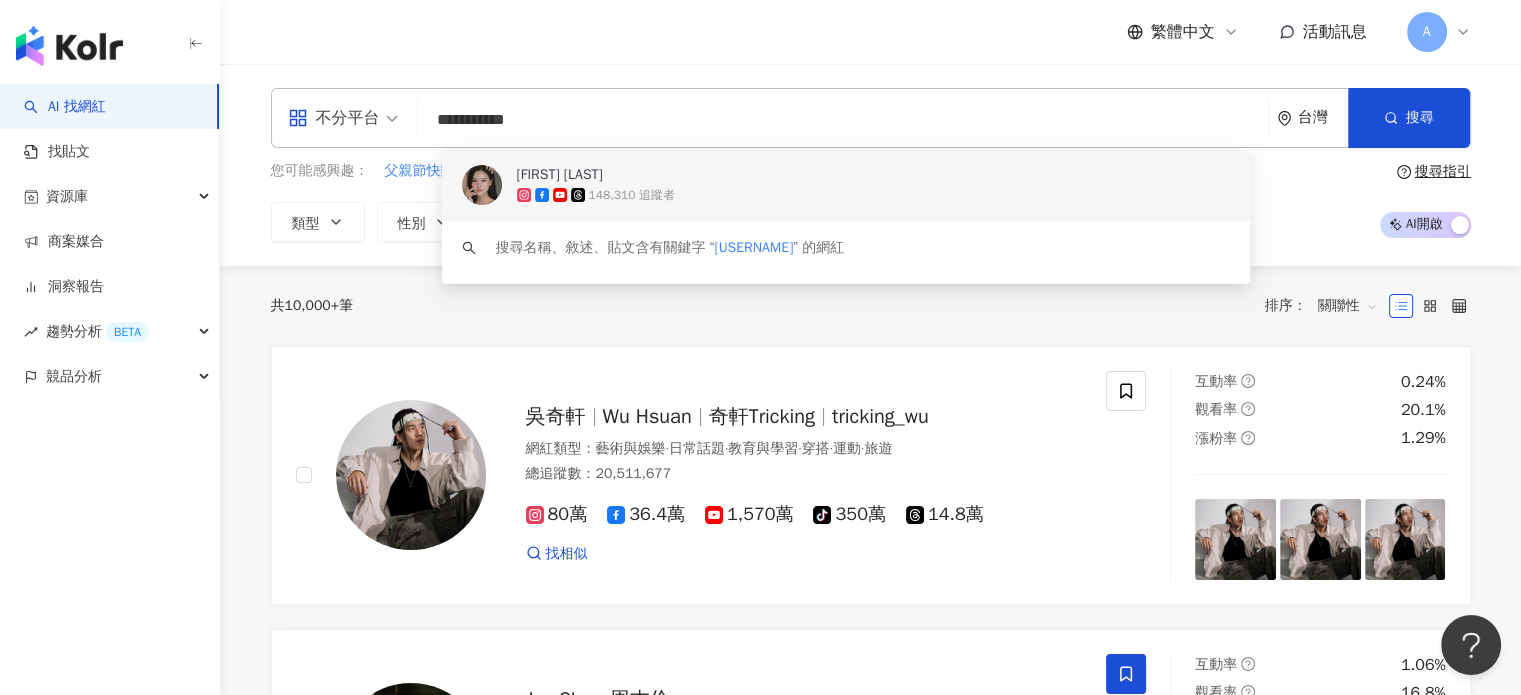 click on "[USERNAME]" at bounding box center [835, 175] 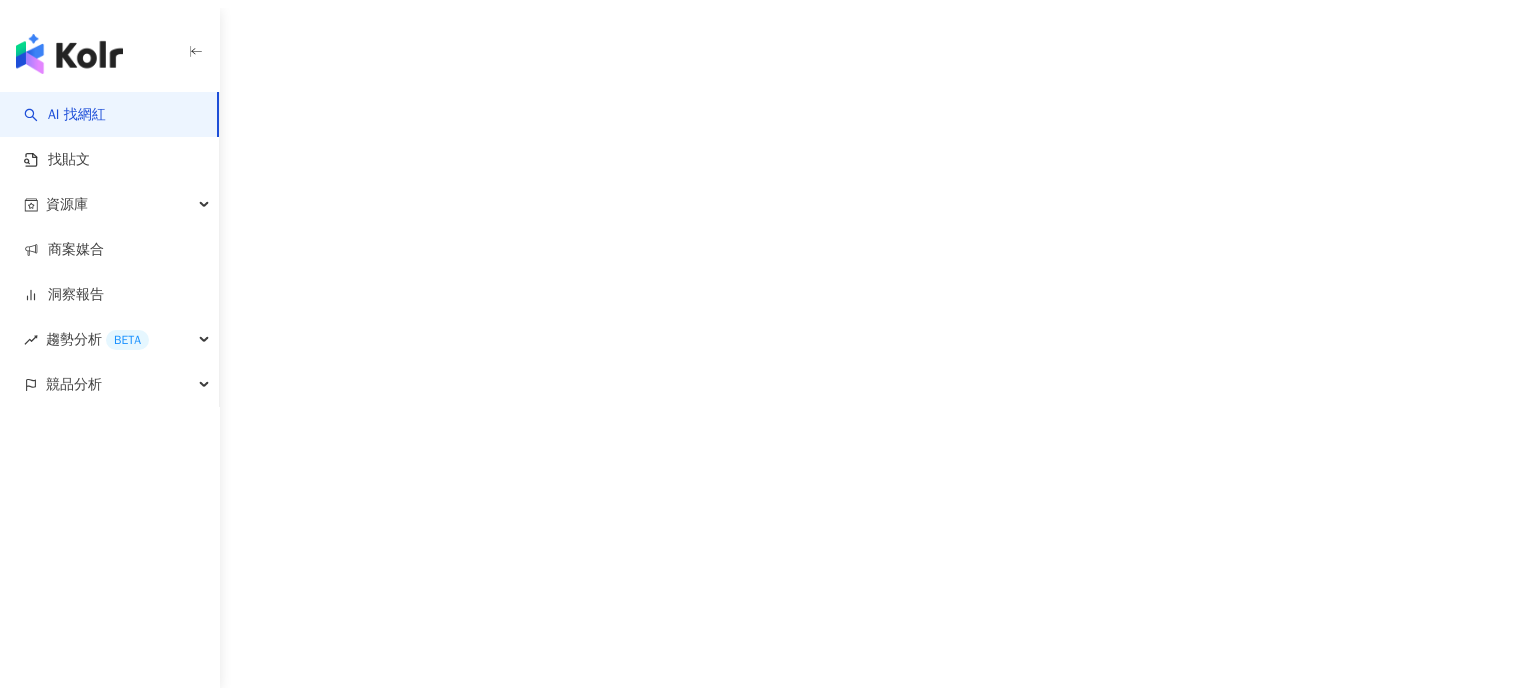 scroll, scrollTop: 0, scrollLeft: 0, axis: both 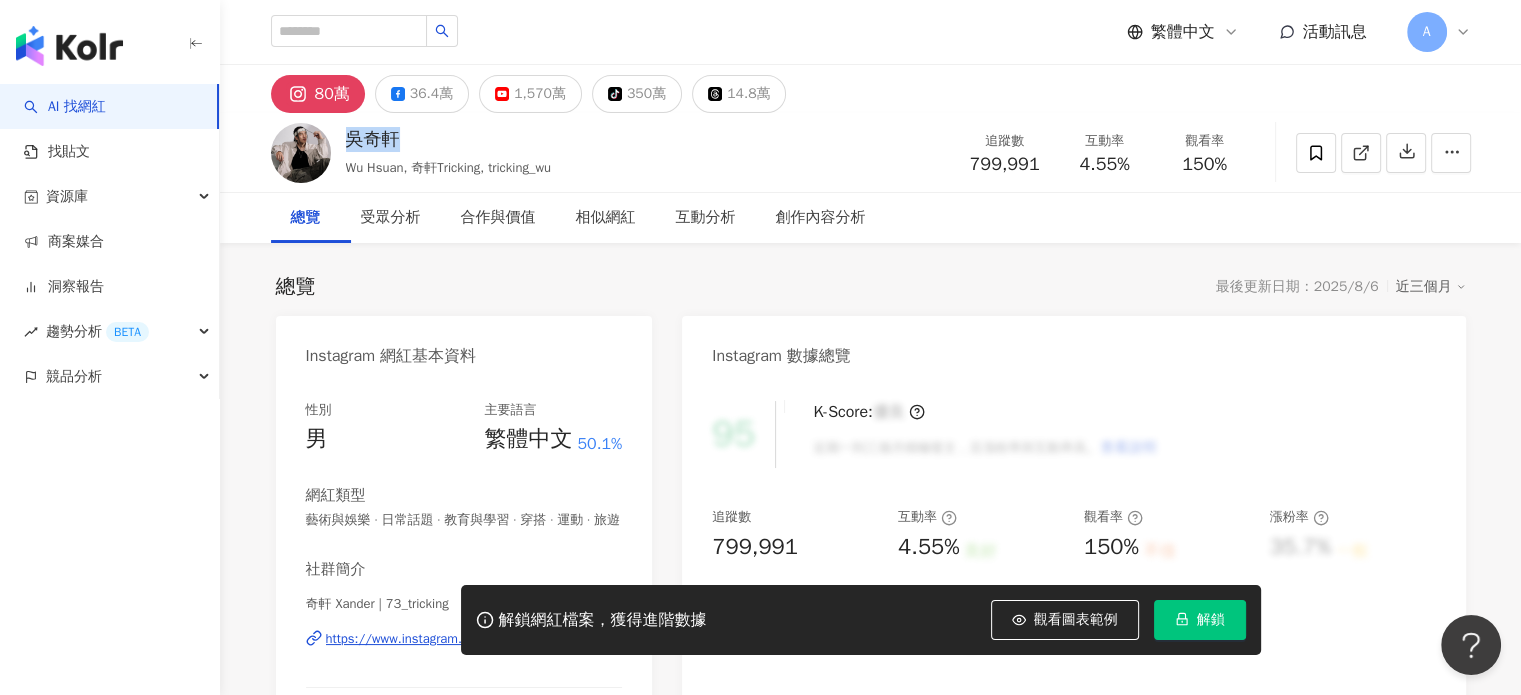 drag, startPoint x: 344, startPoint y: 158, endPoint x: 420, endPoint y: 154, distance: 76.105194 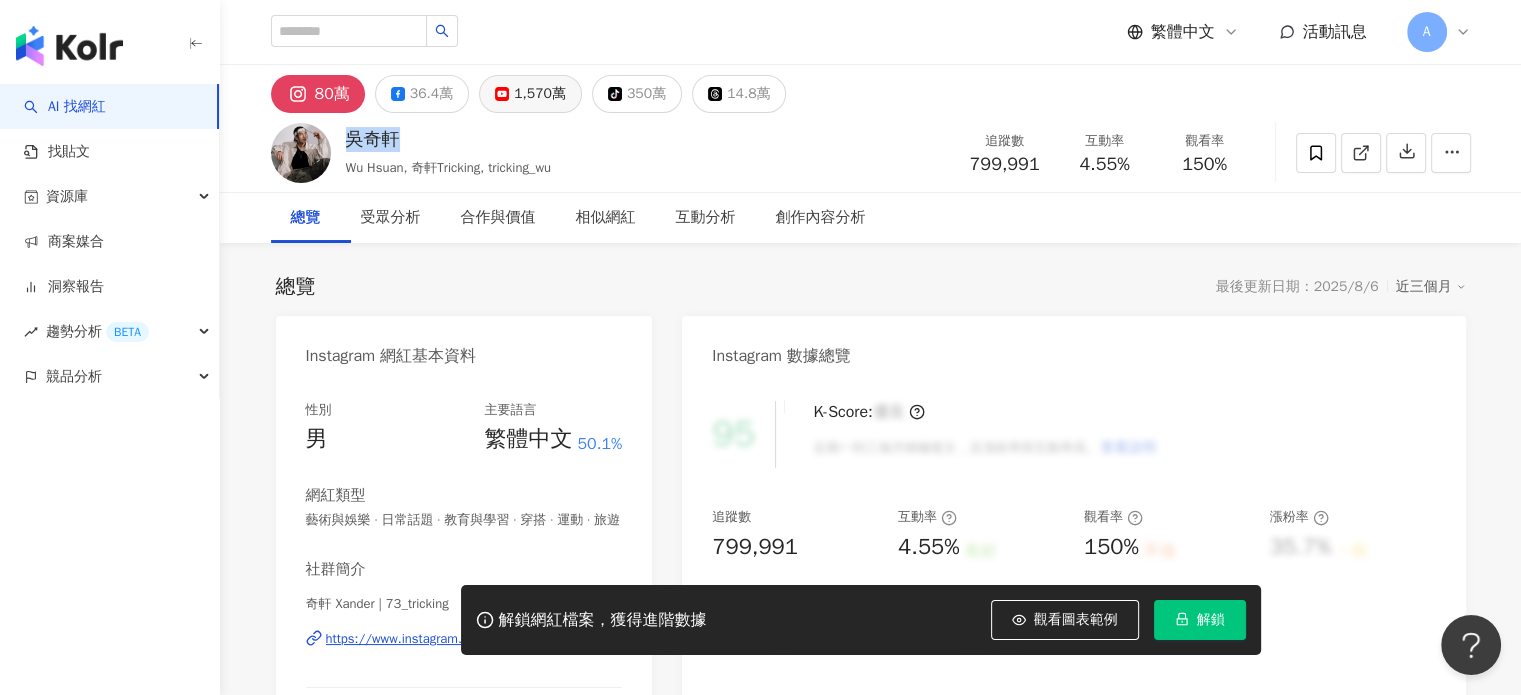 click on "1,570萬" at bounding box center [540, 94] 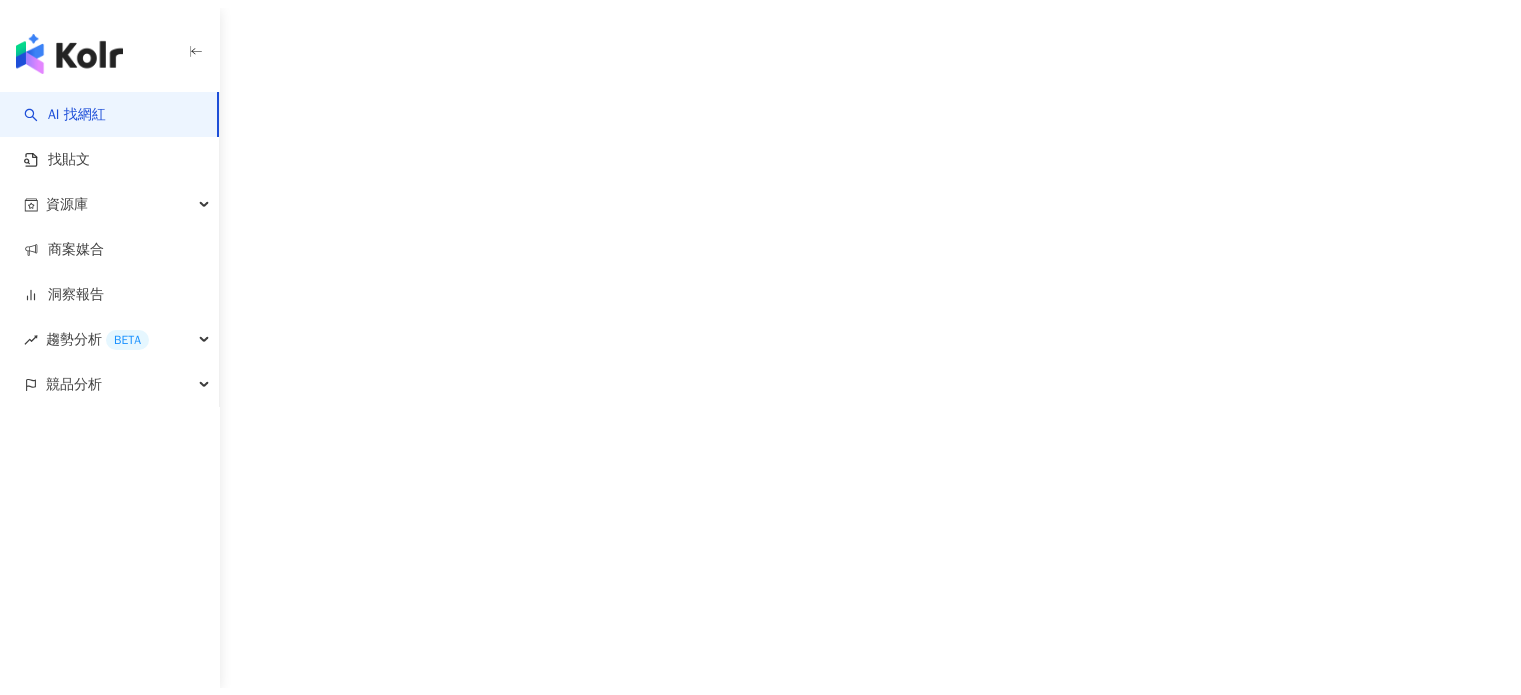 scroll, scrollTop: 0, scrollLeft: 0, axis: both 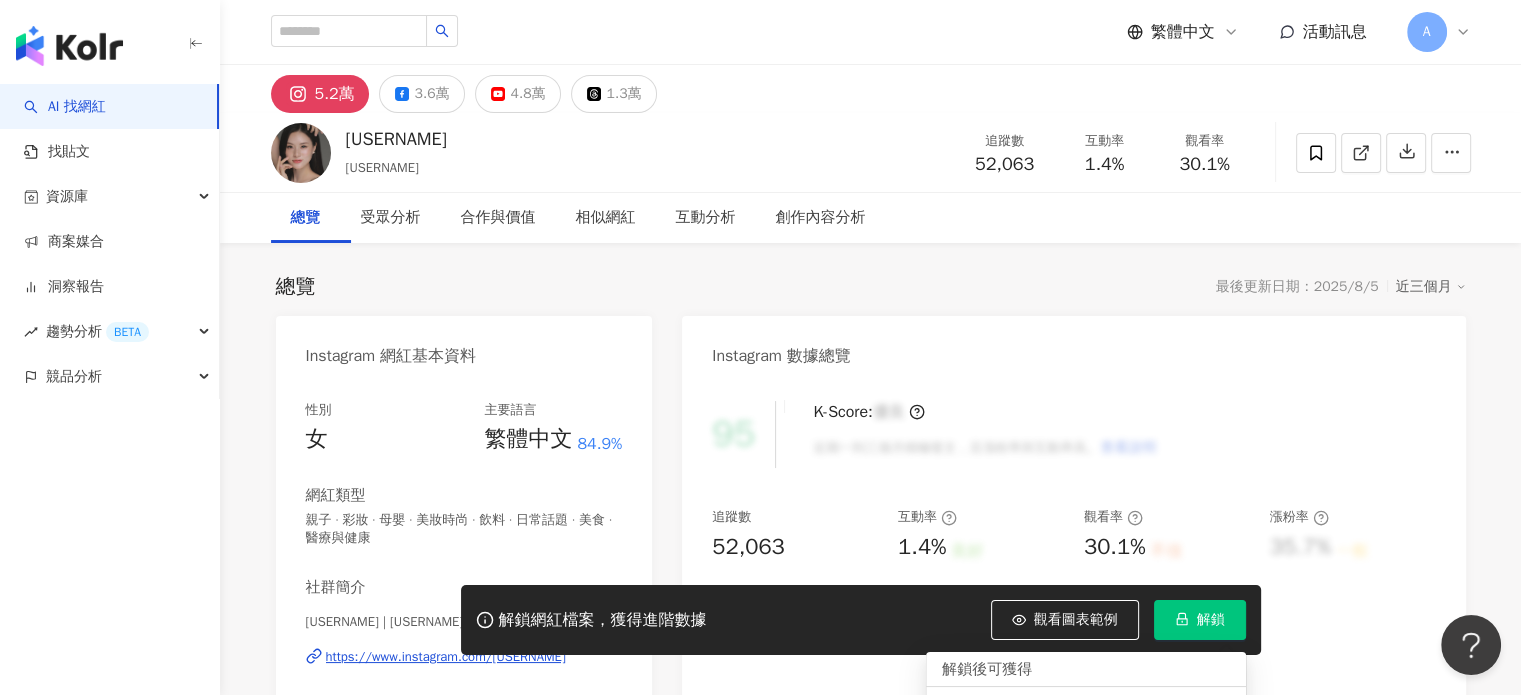 click on "解鎖" at bounding box center [1200, 620] 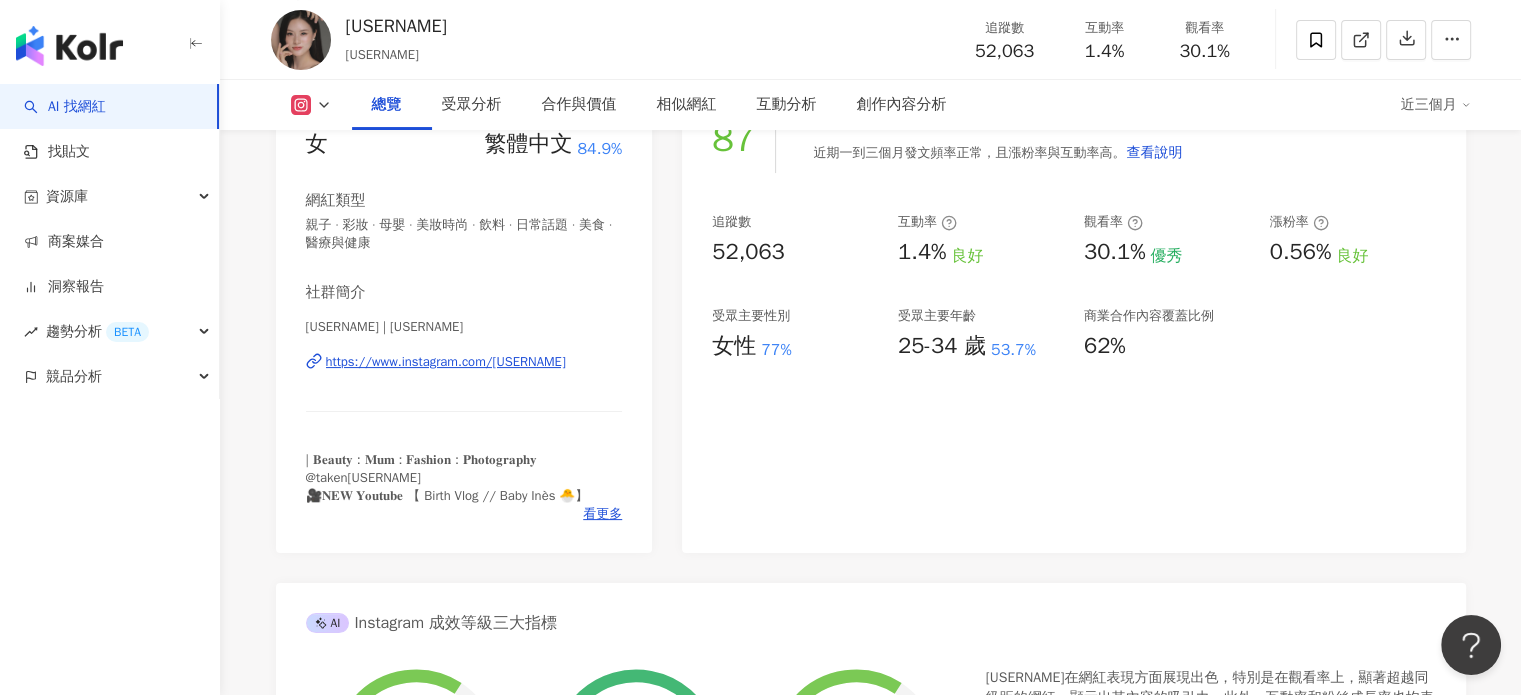 scroll, scrollTop: 300, scrollLeft: 0, axis: vertical 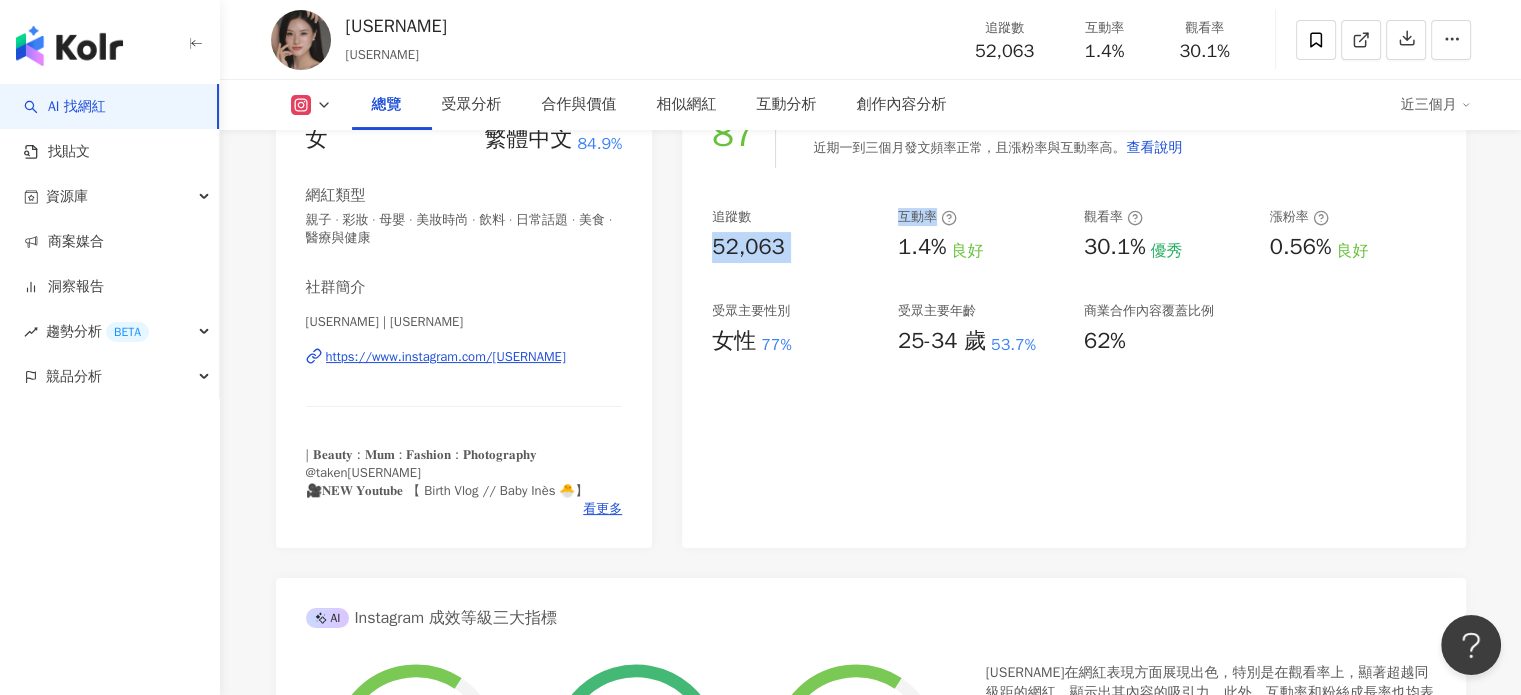 drag, startPoint x: 887, startPoint y: 244, endPoint x: 957, endPoint y: 247, distance: 70.064255 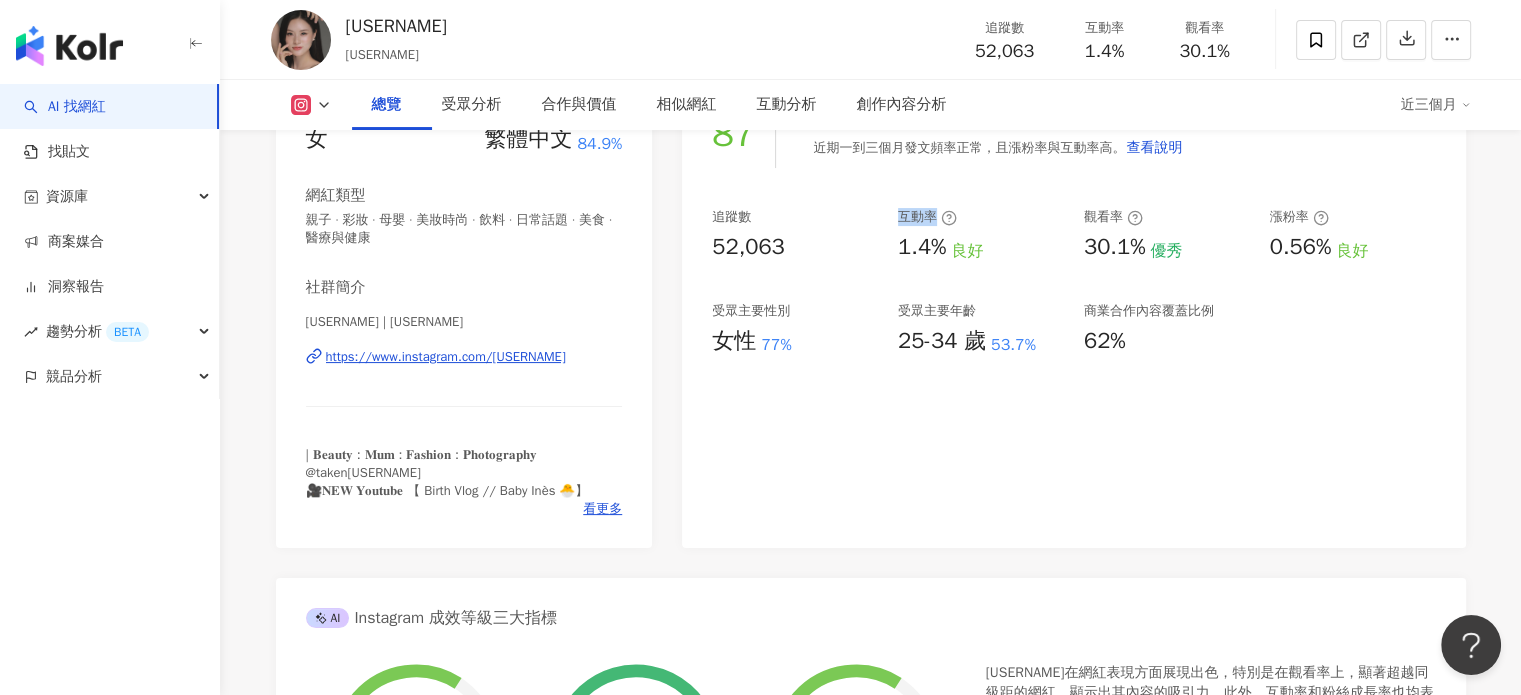 drag, startPoint x: 954, startPoint y: 250, endPoint x: 905, endPoint y: 244, distance: 49.365982 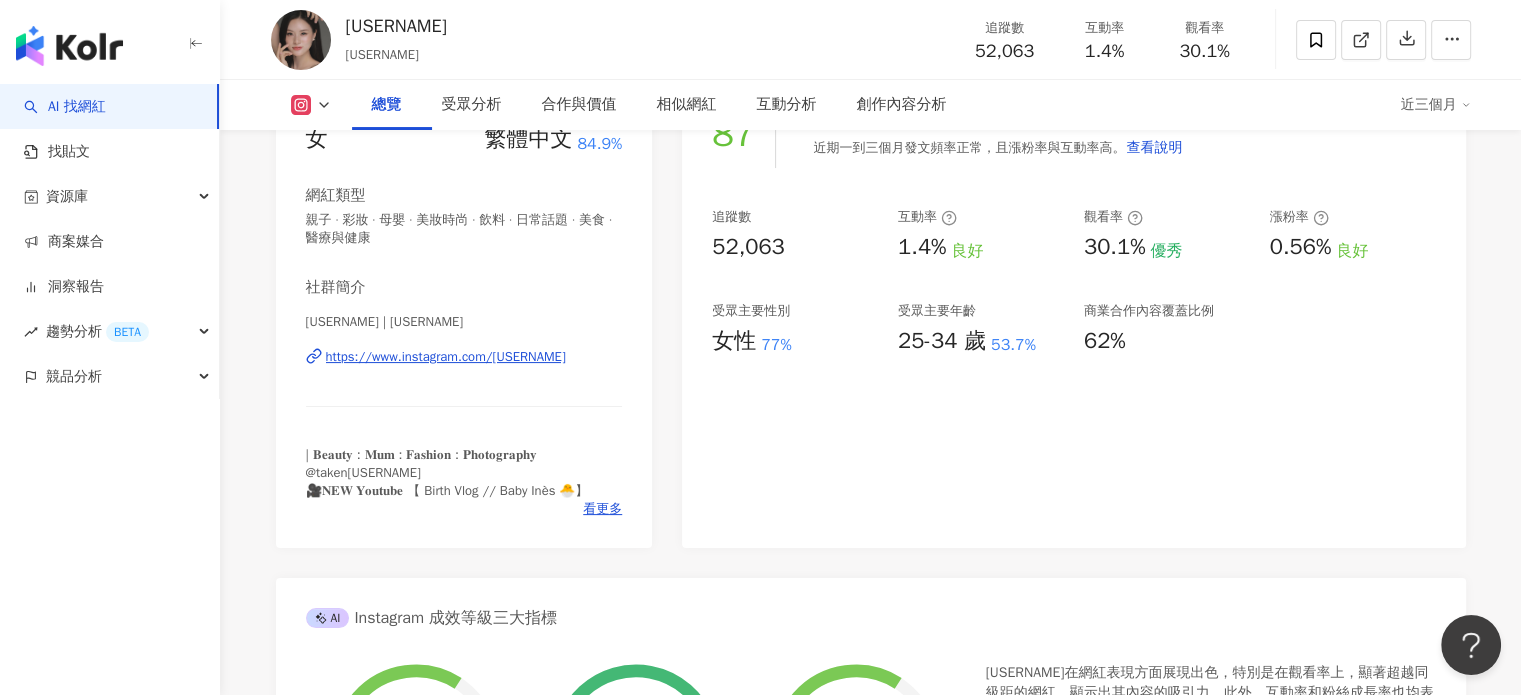 click on "87 K-Score :   良好 近期一到三個月發文頻率正常，且漲粉率與互動率高。 查看說明 追蹤數   52,063 互動率   1.4% 良好 觀看率   30.1% 優秀 漲粉率   0.56% 良好 受眾主要性別   女性 77% 受眾主要年齡   25-34 歲 53.7% 商業合作內容覆蓋比例   62%" at bounding box center [1073, 314] 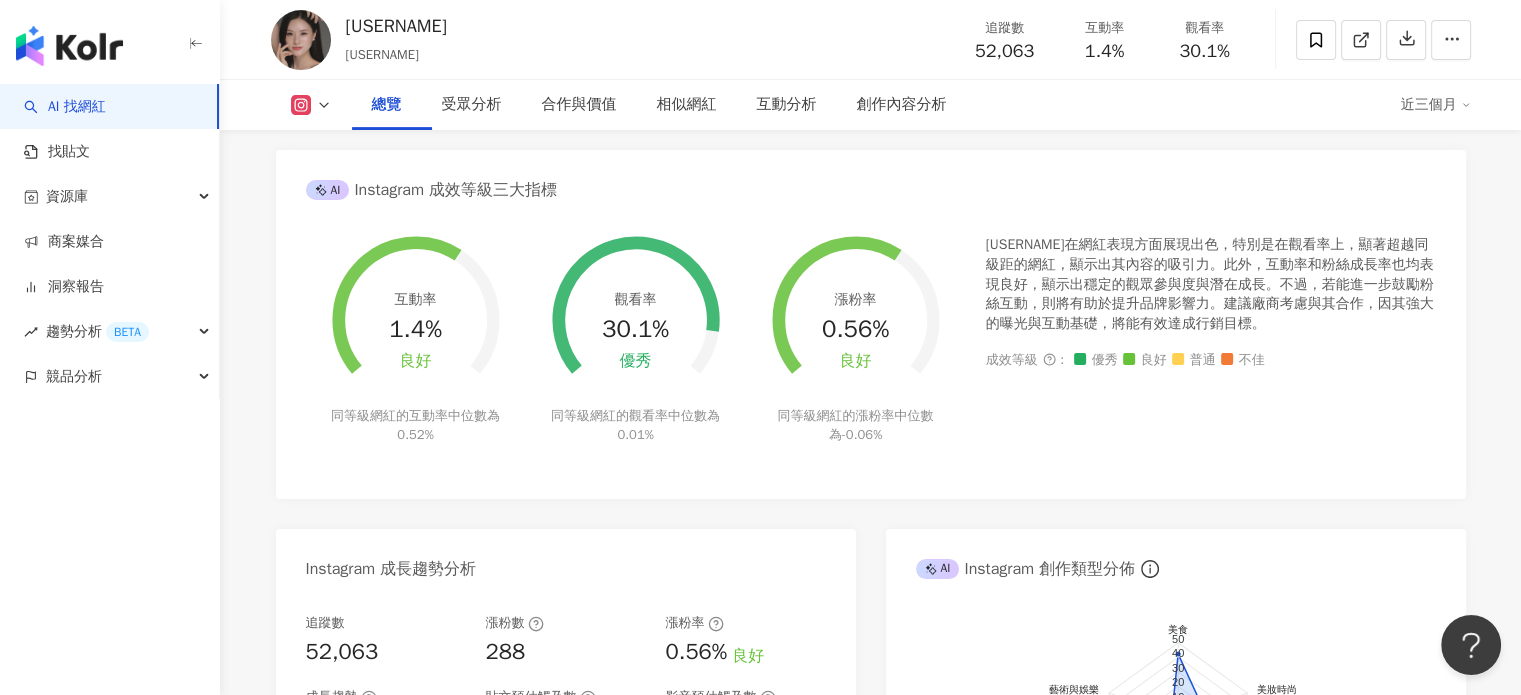 scroll, scrollTop: 700, scrollLeft: 0, axis: vertical 